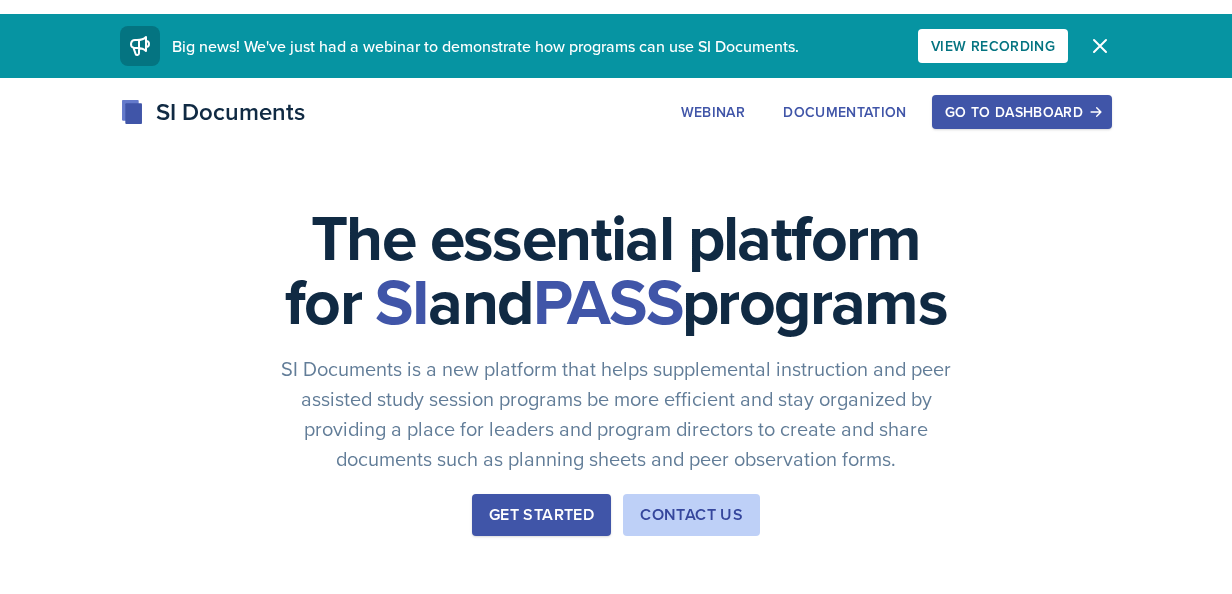 scroll, scrollTop: 0, scrollLeft: 0, axis: both 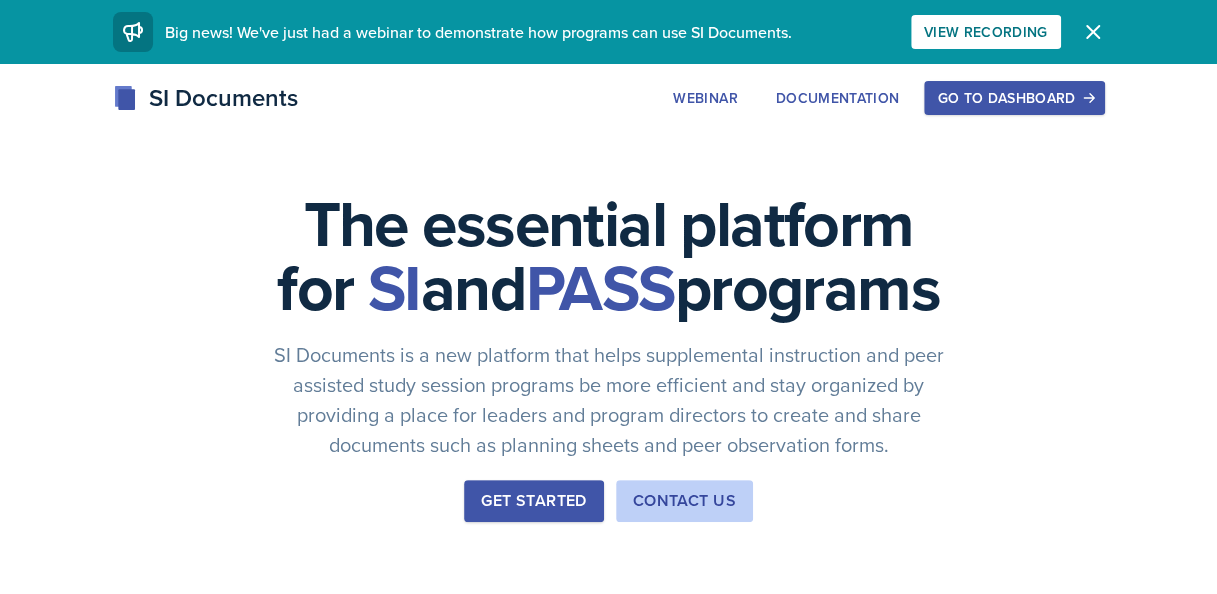 click on "Go to Dashboard" at bounding box center [1014, 98] 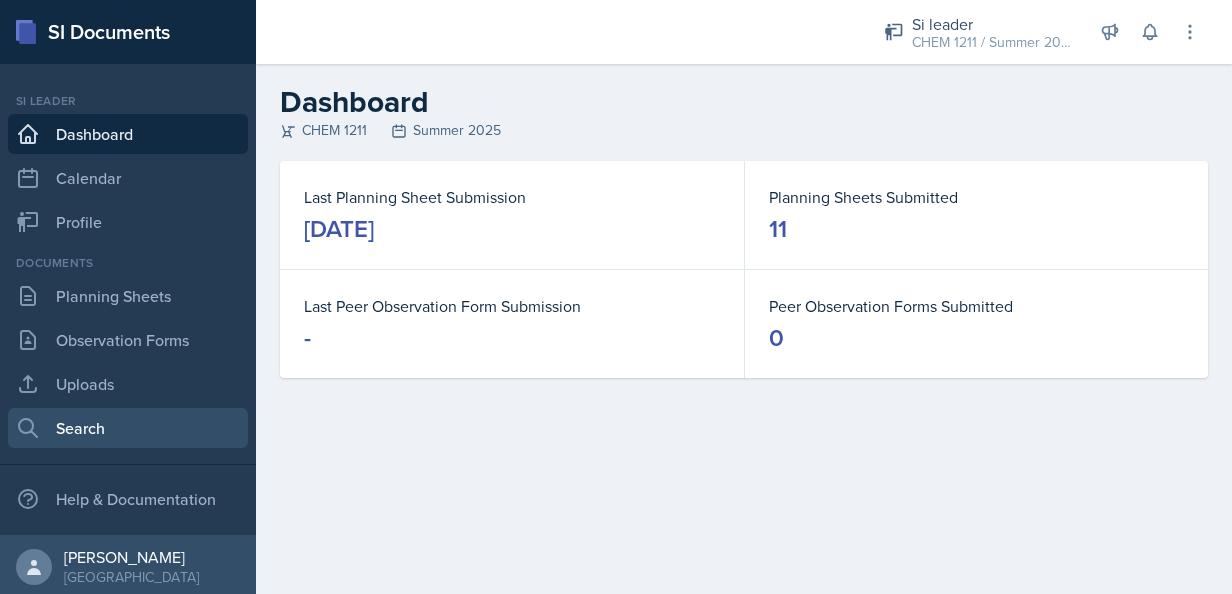 click on "Search" at bounding box center [128, 428] 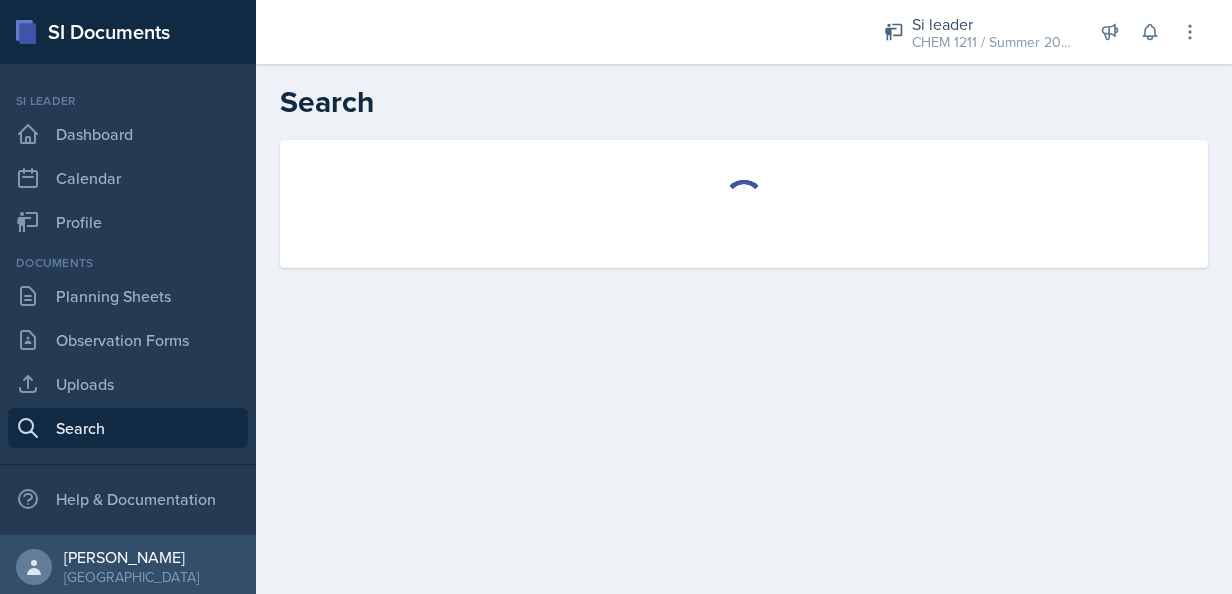 select on "all" 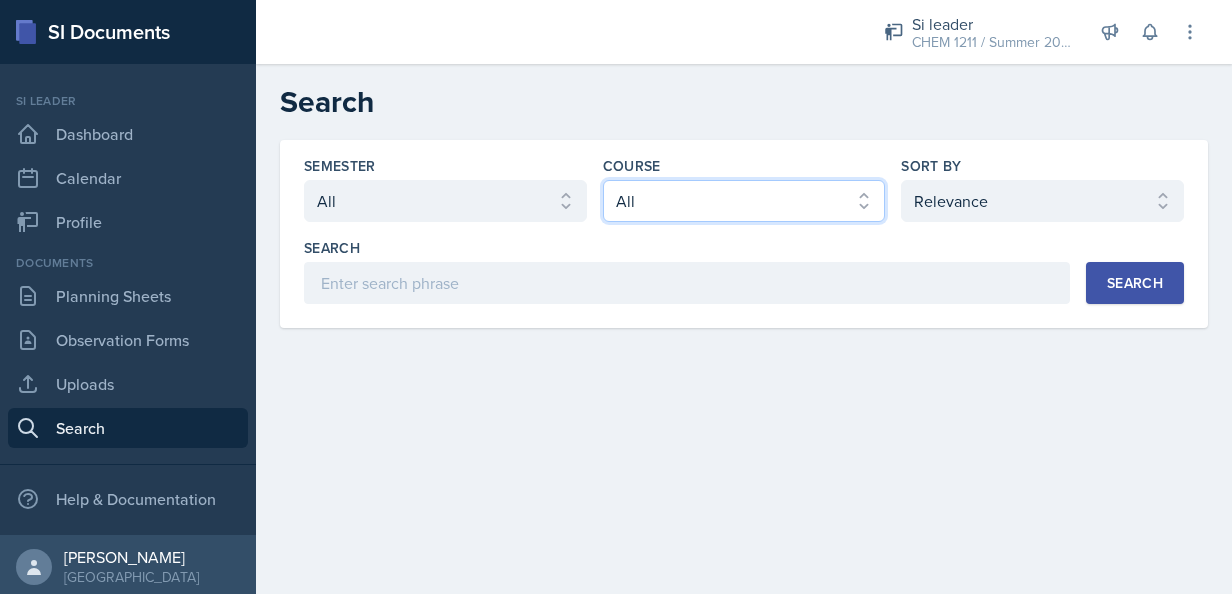 click on "Select course   All ACCT 2101 ACCT 2102 ACCT 4050 ANTH 1102 ANTH 3301 ARCH 1000 ARCH 1000 ARCH 1241 ARCH 2111 ARCH 2211 ARCH 2242 ARCH 3211 ARCH 3212 ARCH 3212 ART 1107 BIOL 1107 BIOL 1107L BIOL 1108 BIOL 1108/BIOL 1108L BIOL 2221 BIOL 2221Lab BIOL 2222 BIOL 2222/BIOL 2222L BIOL 2222Lab BIOL 2251 BIOL 2251L BIOL 2252 BIOL 2252L BIOL 3300 BIOL 3340 BLAW 2200 CHEM 1151 CHEM 1152 CHEM 1211 CHEM 1212 CHEM 3361 CHEM 3362 CHEM 3500 CHEM 3601 COM 2135 COMM 2135 DANC 1107 DATA 1501 ECON 2300 ECON 3300 EE 2301 ENGL 1101 ENGL 1102 ENGR 2214 ENGR 3122 ENGR 3131 ENGR 3343 FIN 4220 FIN 4360 FREN 1002 FREN 1002 GEOG 1101 GEOG 1112 HIST 1111 HIST 1112 HIST 2111 HIST 2112 IS 2200 IS 3260 LDRS 2300 MATH 1001 MATH 1111 MATH 1113 MATH 1160 MATH 1179 MATH 1190 MATH 2202 MATH 2203 MATH 2306 MATH 2345 MATH 2390 MATH 3260 MGT 3200 MUSI 1107 PHYS 1111 PHYS 1112 PHYS 2211 PHYS 2212 POLS 1101 POLS 2401 PSYC 1101 PSYC 2000 PSYC 2210 PSYC 2500 PSYC 3000 PSYC 3425 PSYC 4100 PSYC 4345 PSYC 4410 SI 1101 SI 1101 SM 2300 SPAN 2001 STAT 1401" at bounding box center (744, 201) 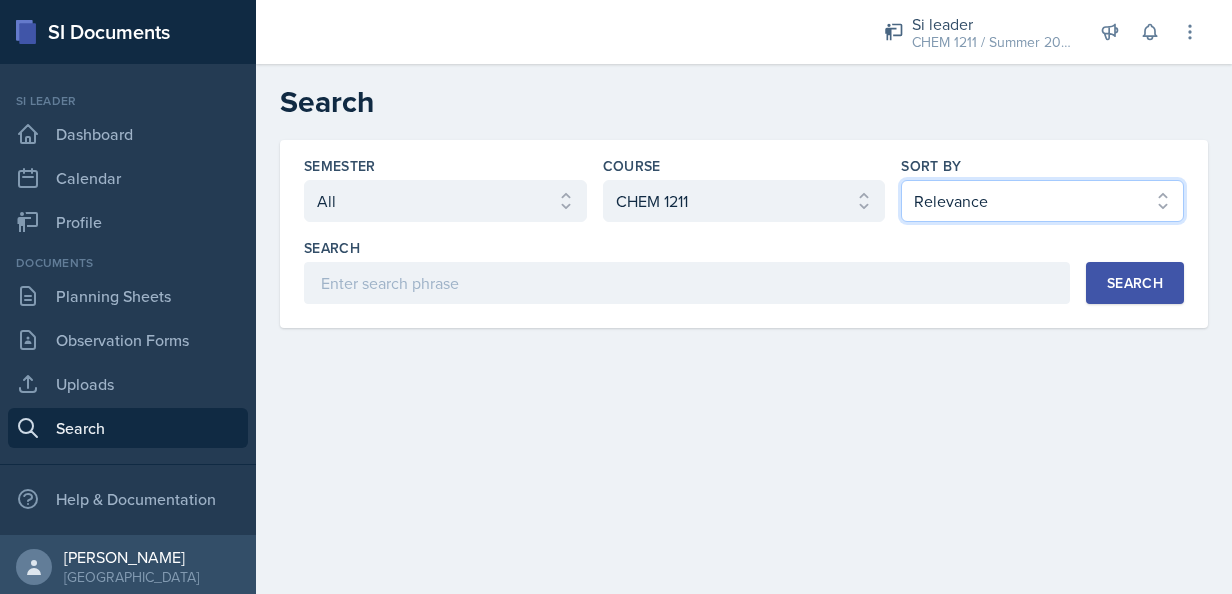 click on "Select sort by   Relevance Document Date (Asc) Document Date (Desc)" at bounding box center [1042, 201] 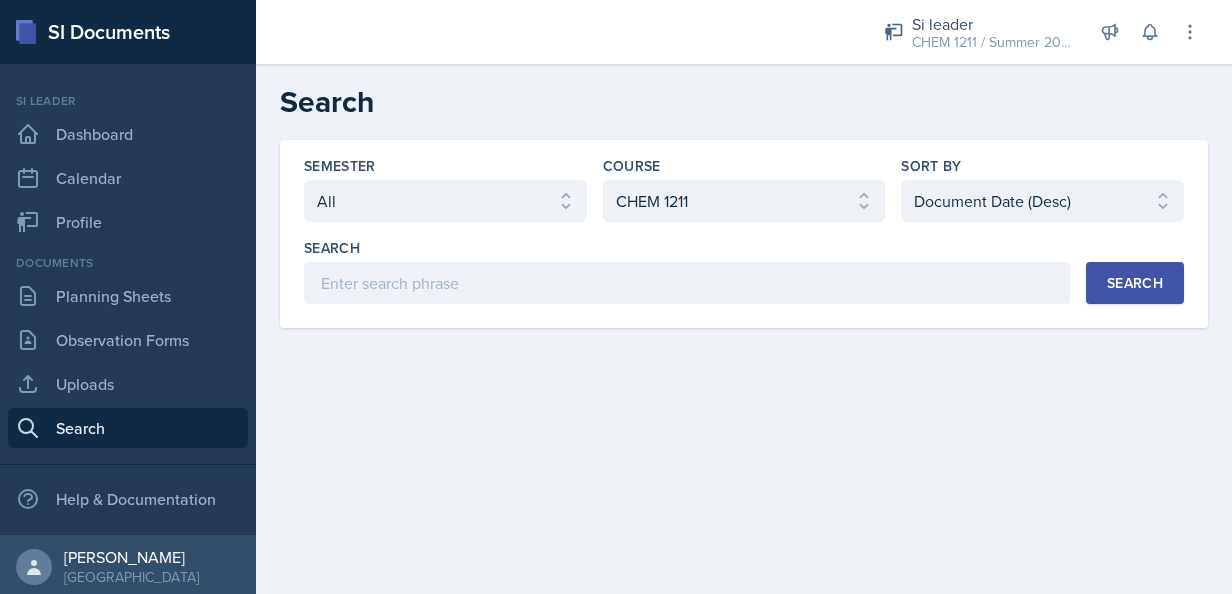 click on "Search" at bounding box center (1135, 283) 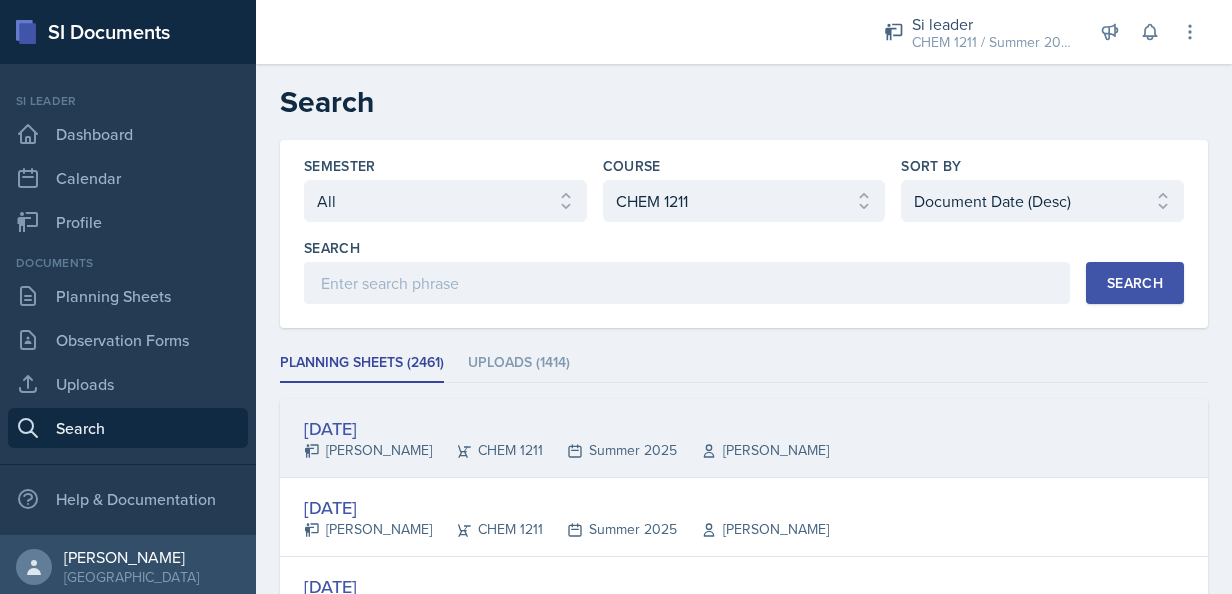click on "[DATE]" at bounding box center (566, 428) 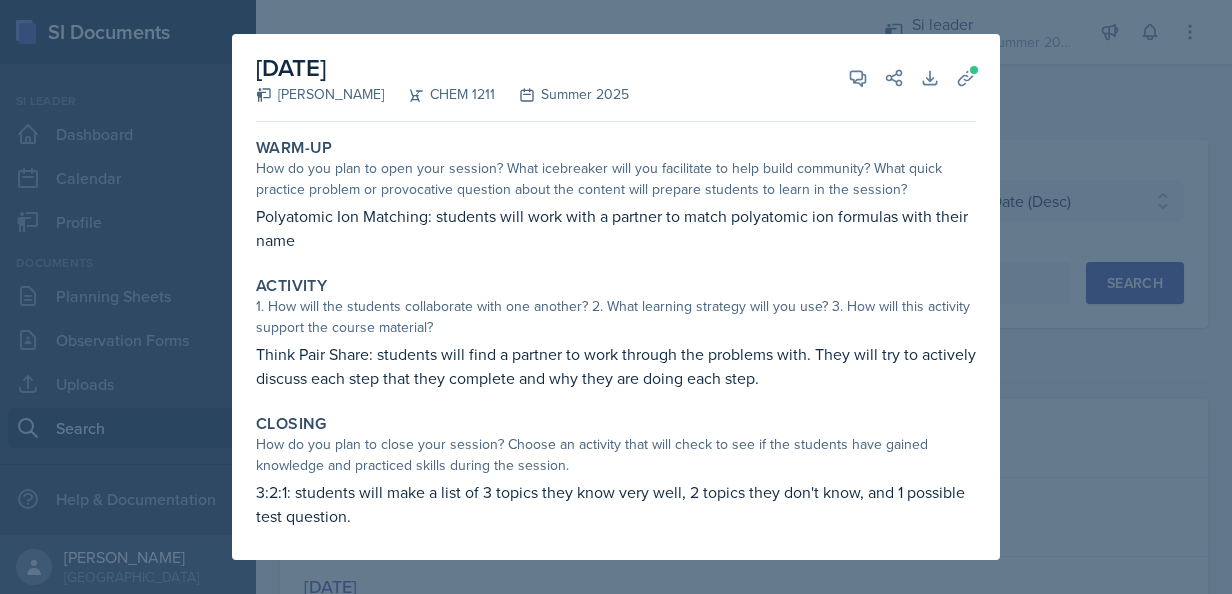 click at bounding box center [616, 297] 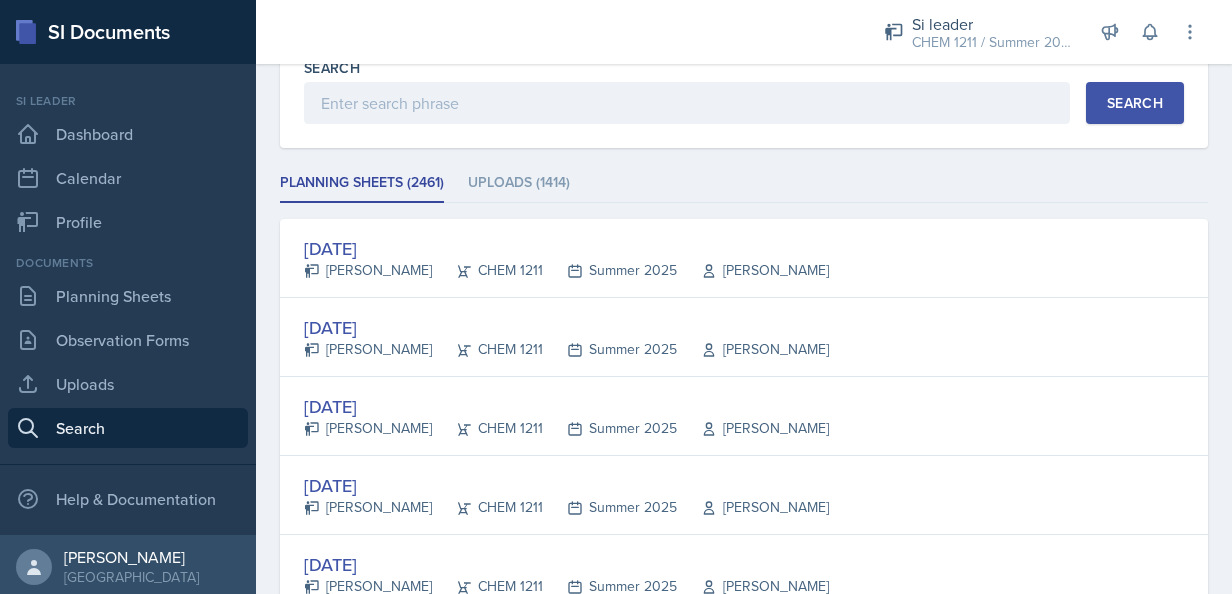 scroll, scrollTop: 214, scrollLeft: 0, axis: vertical 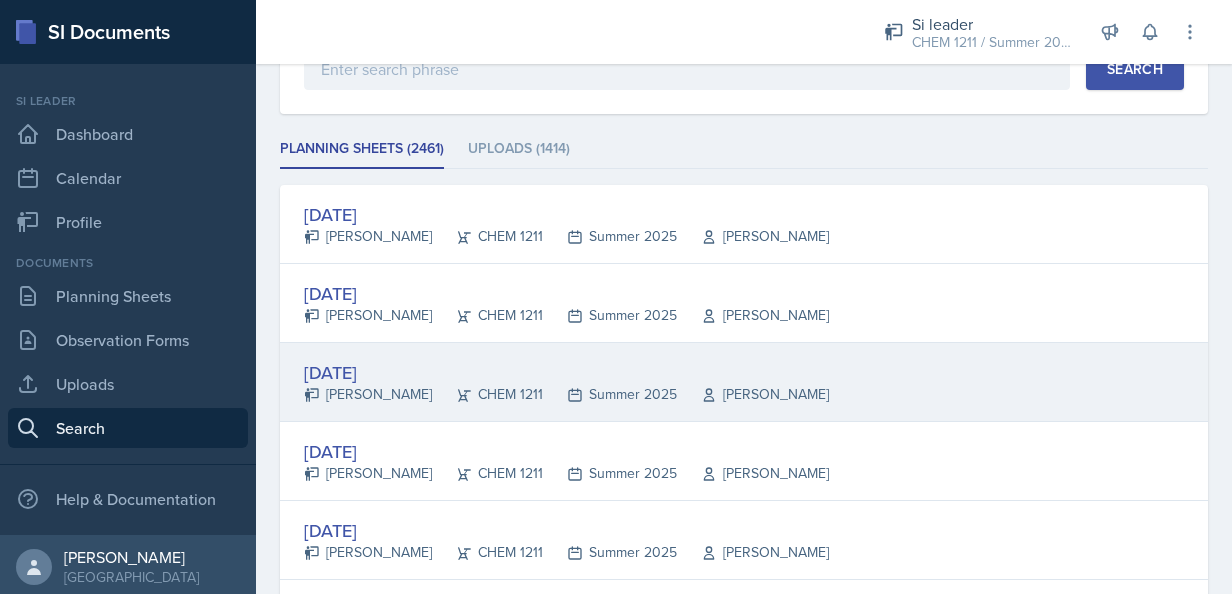 click on "[DATE]" at bounding box center [566, 372] 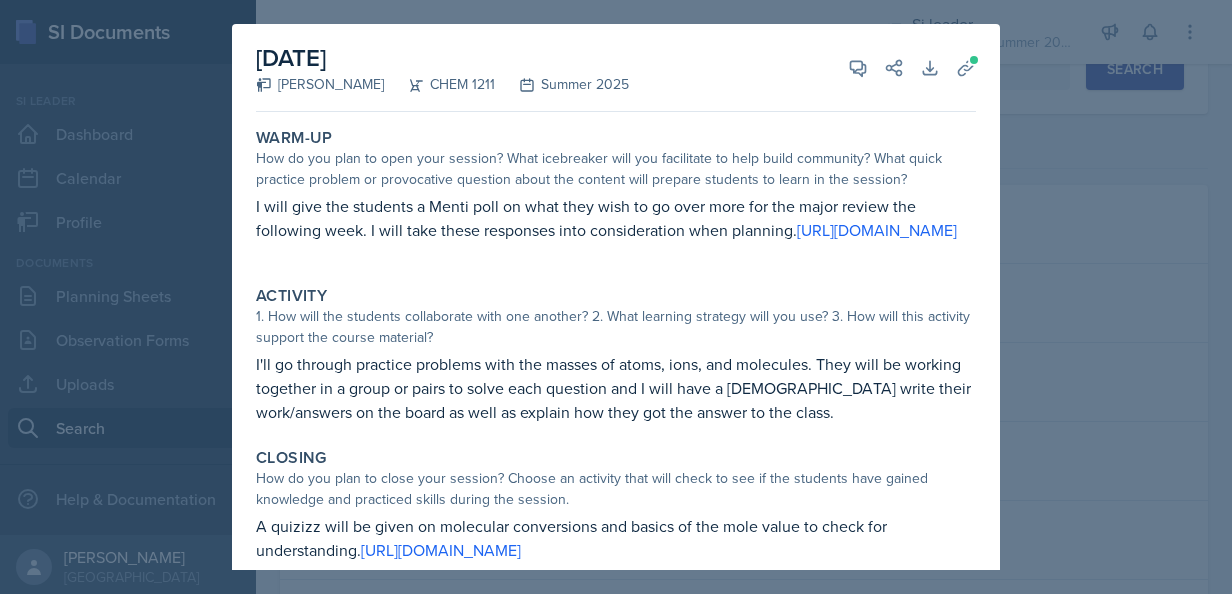 click at bounding box center (616, 297) 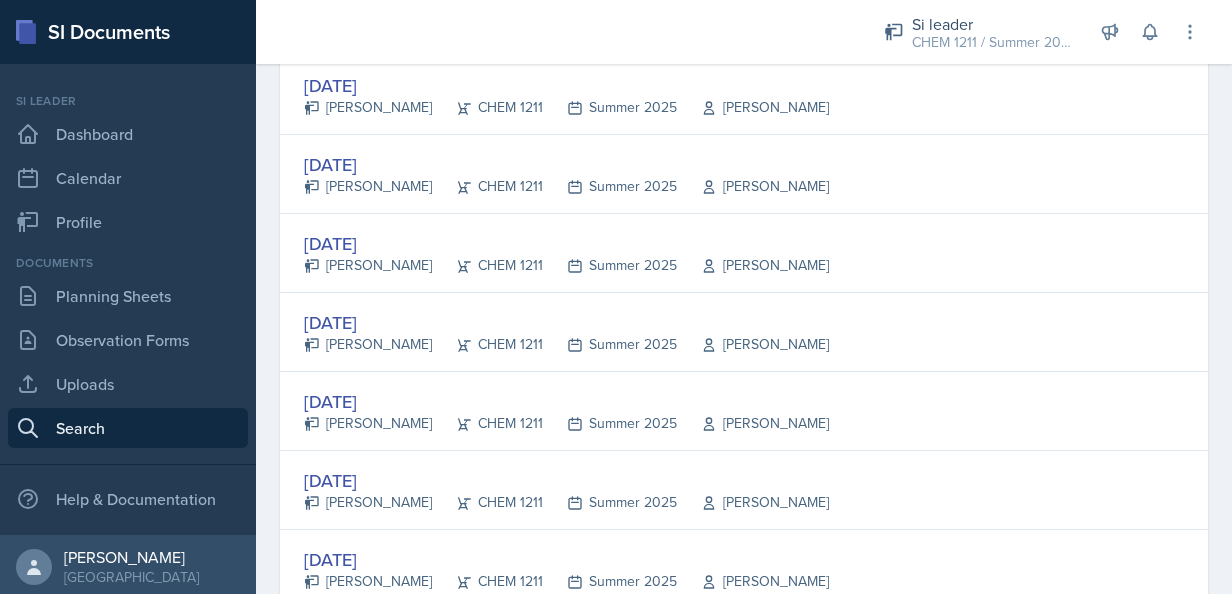 scroll, scrollTop: 453, scrollLeft: 0, axis: vertical 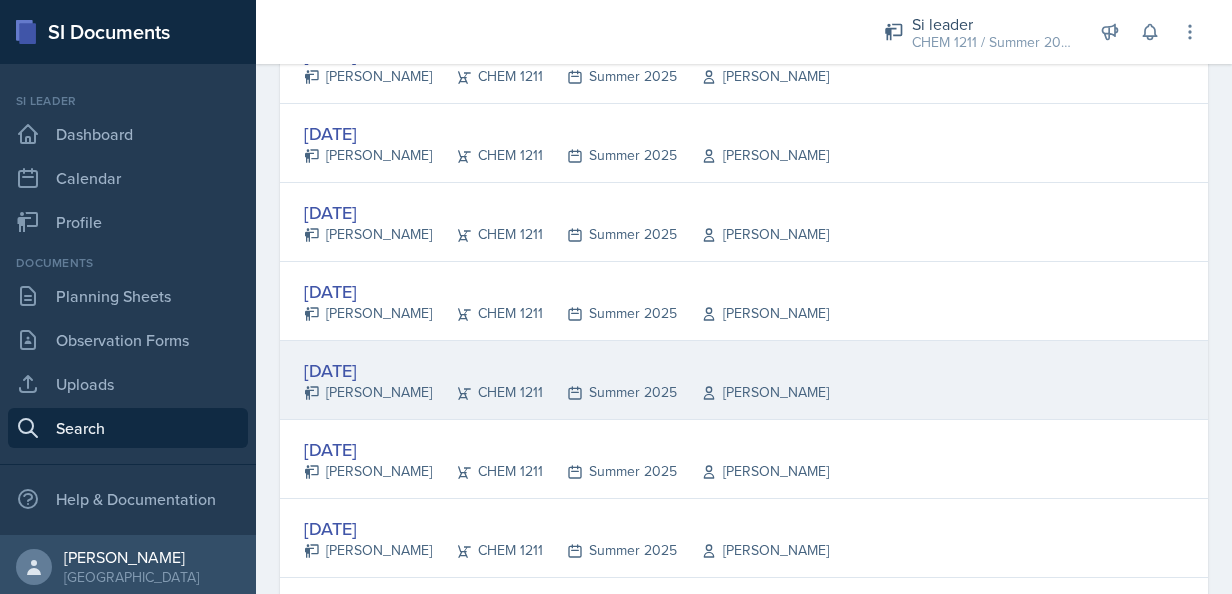 click on "[PERSON_NAME]" at bounding box center [368, 392] 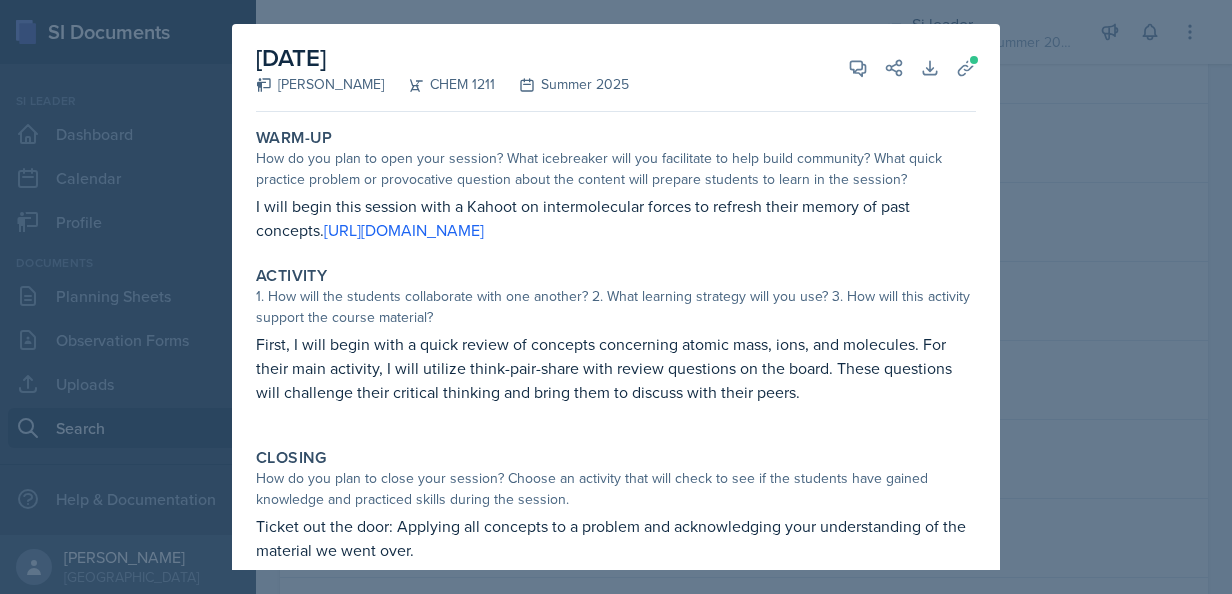 click at bounding box center [616, 297] 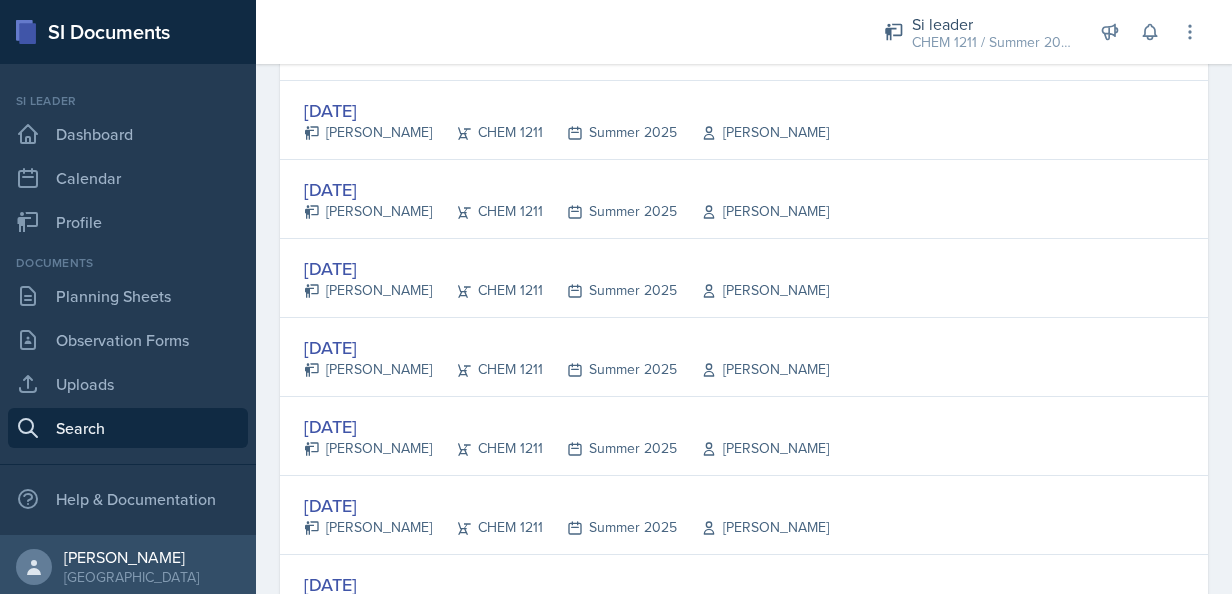 scroll, scrollTop: 714, scrollLeft: 0, axis: vertical 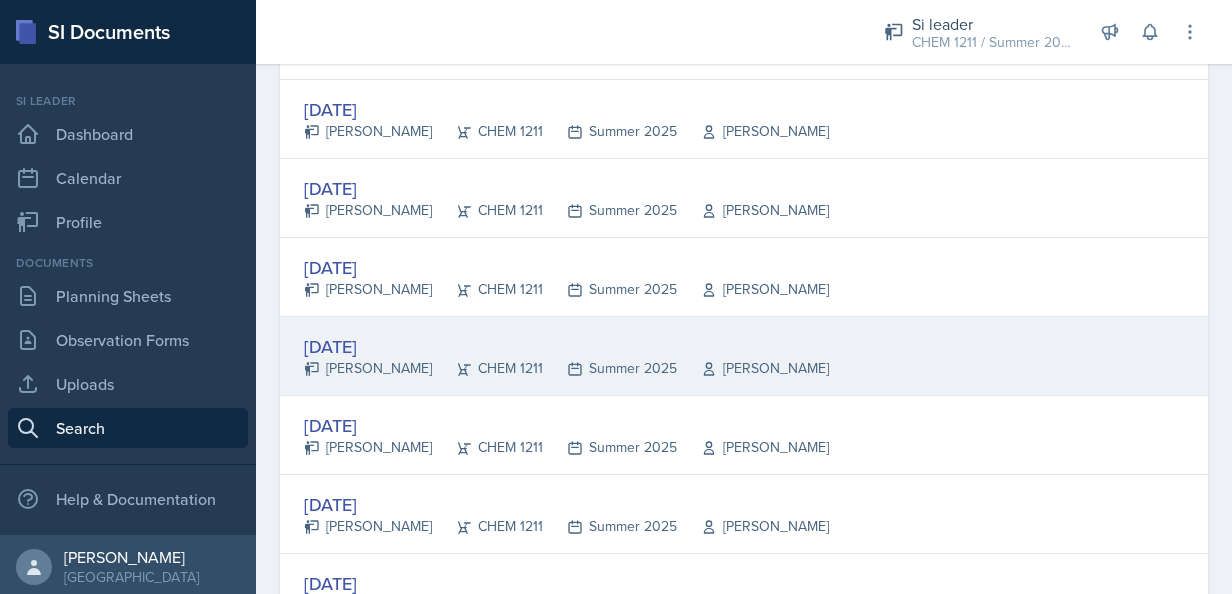 click on "[DATE]" at bounding box center (566, 346) 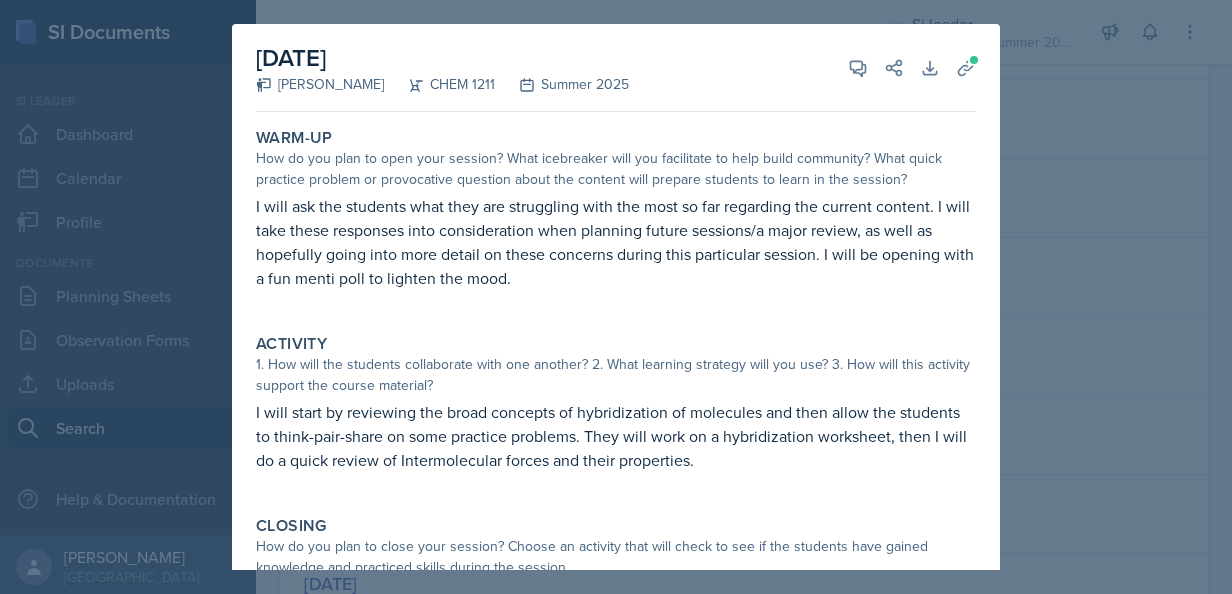 click at bounding box center [616, 297] 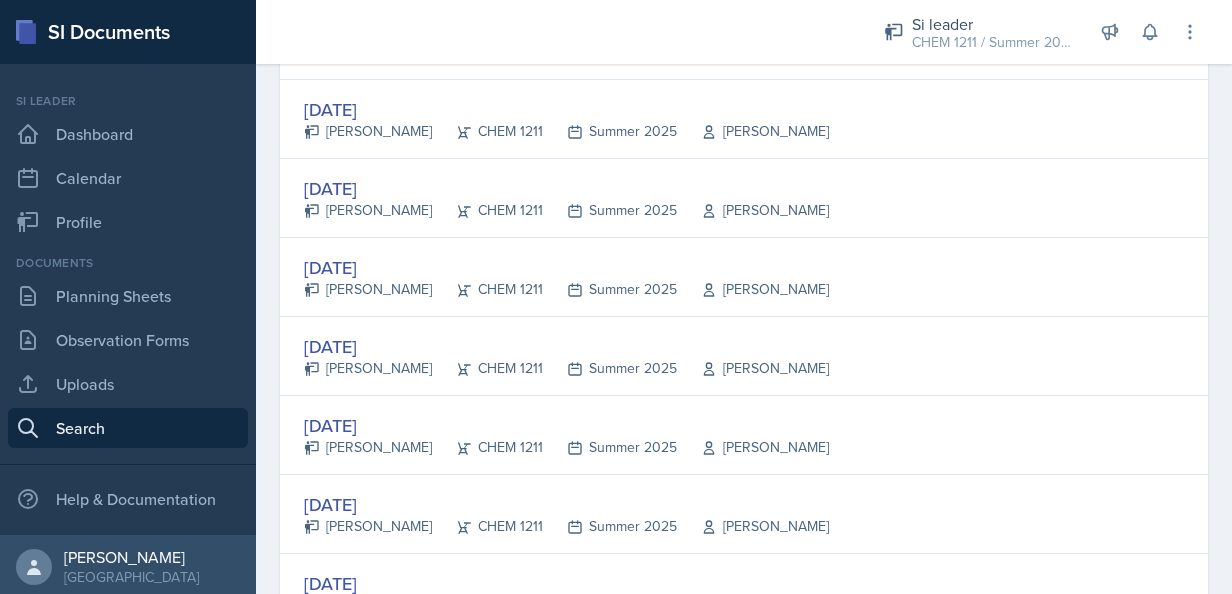 scroll, scrollTop: 876, scrollLeft: 0, axis: vertical 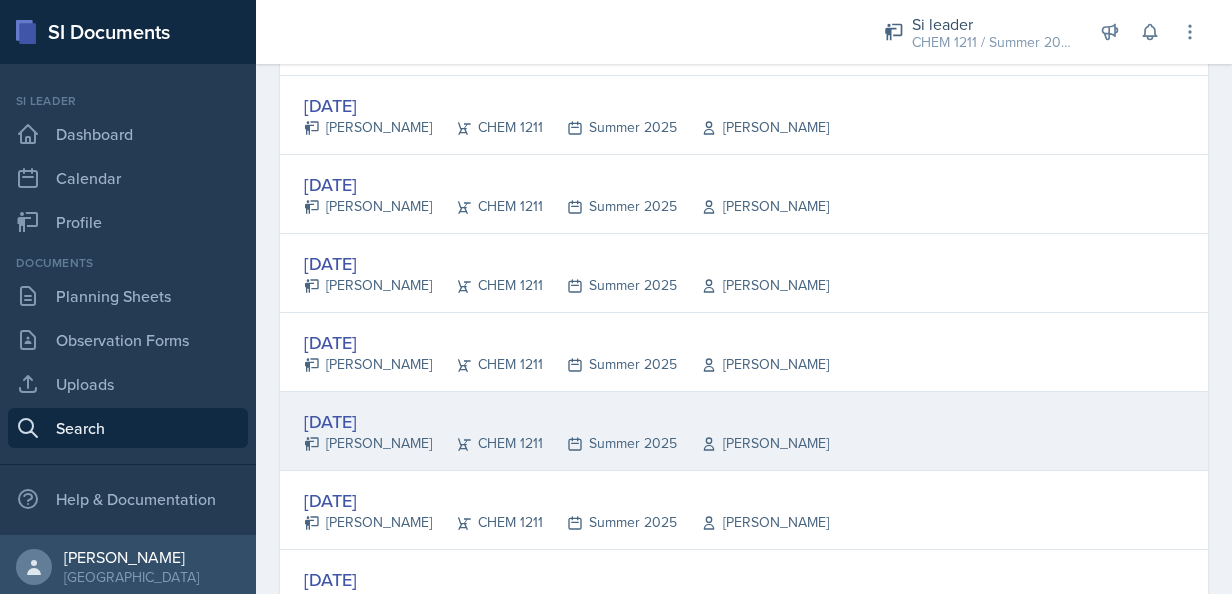 click on "CHEM 1211" at bounding box center [487, 443] 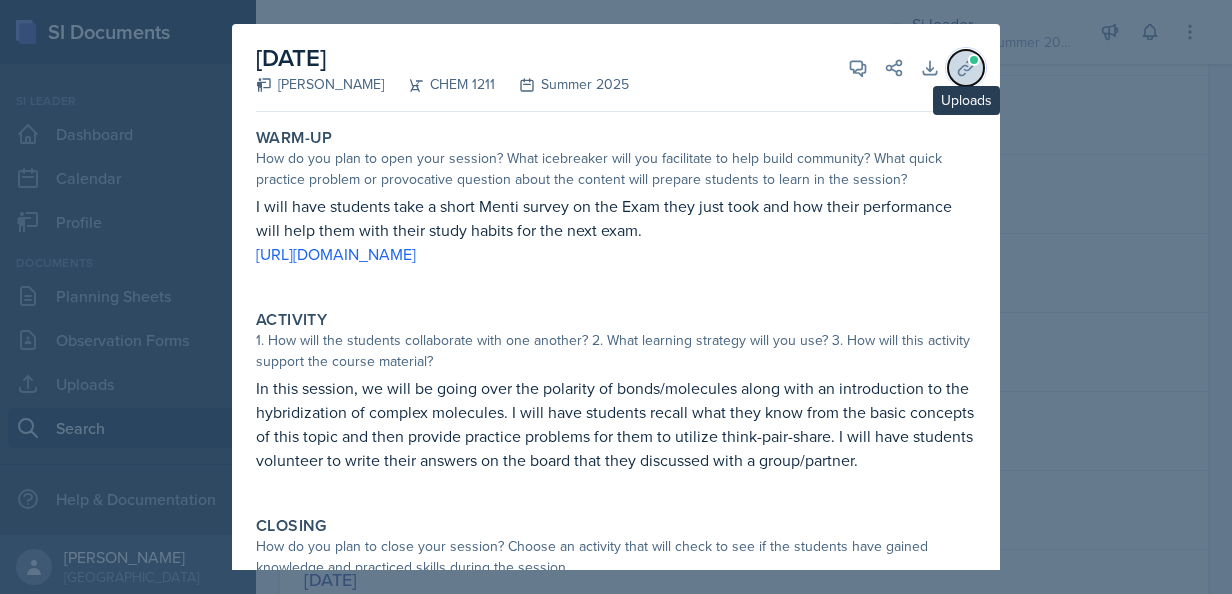 click at bounding box center (974, 60) 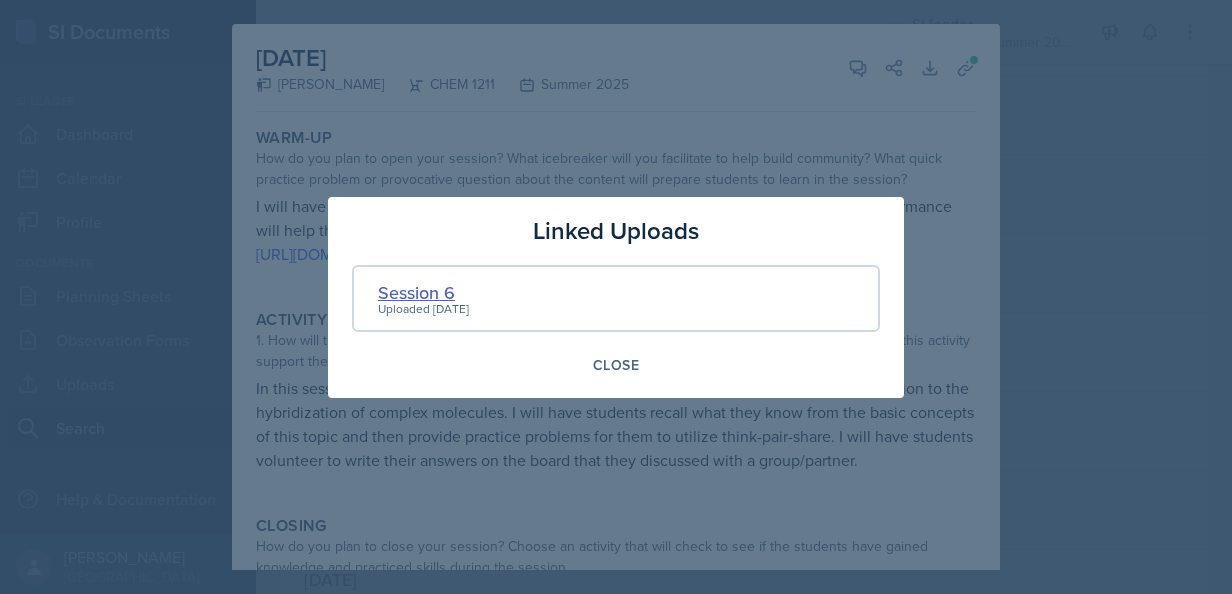 click on "Session 6" at bounding box center [423, 292] 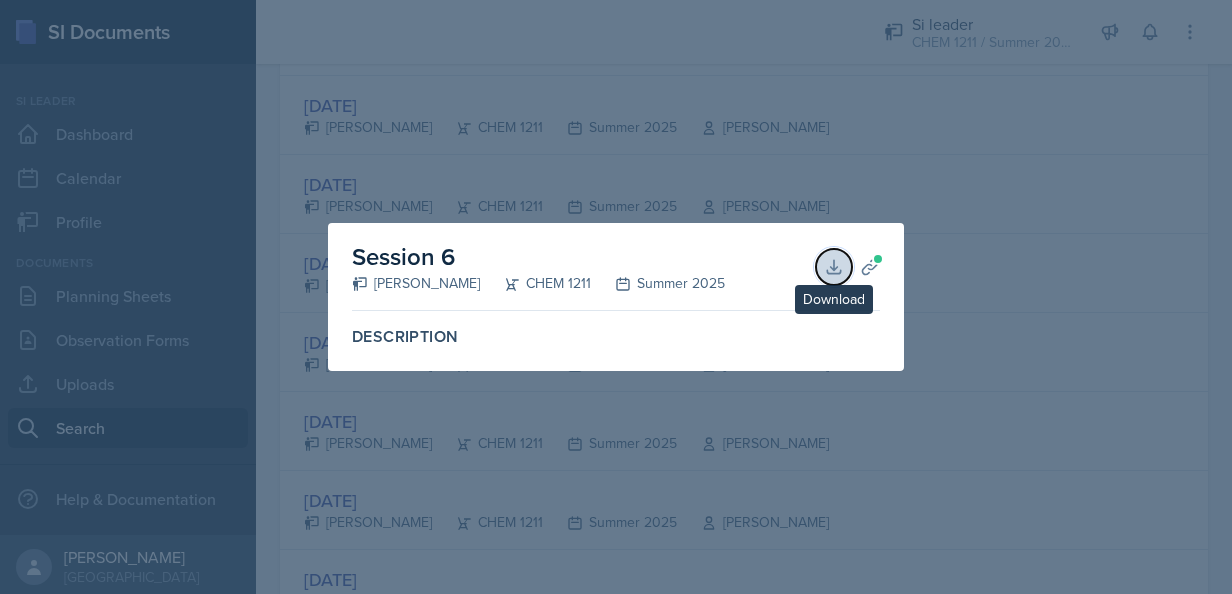 click 